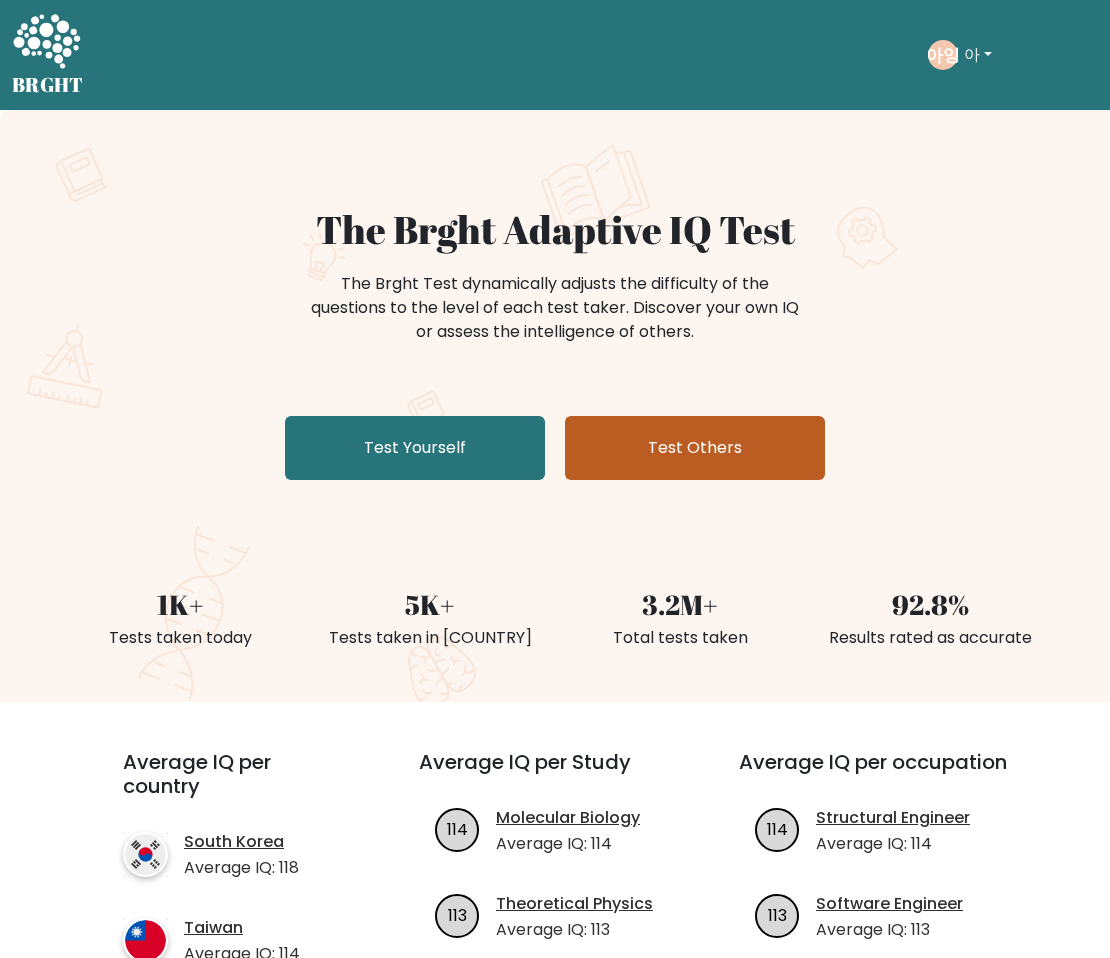scroll, scrollTop: 0, scrollLeft: 0, axis: both 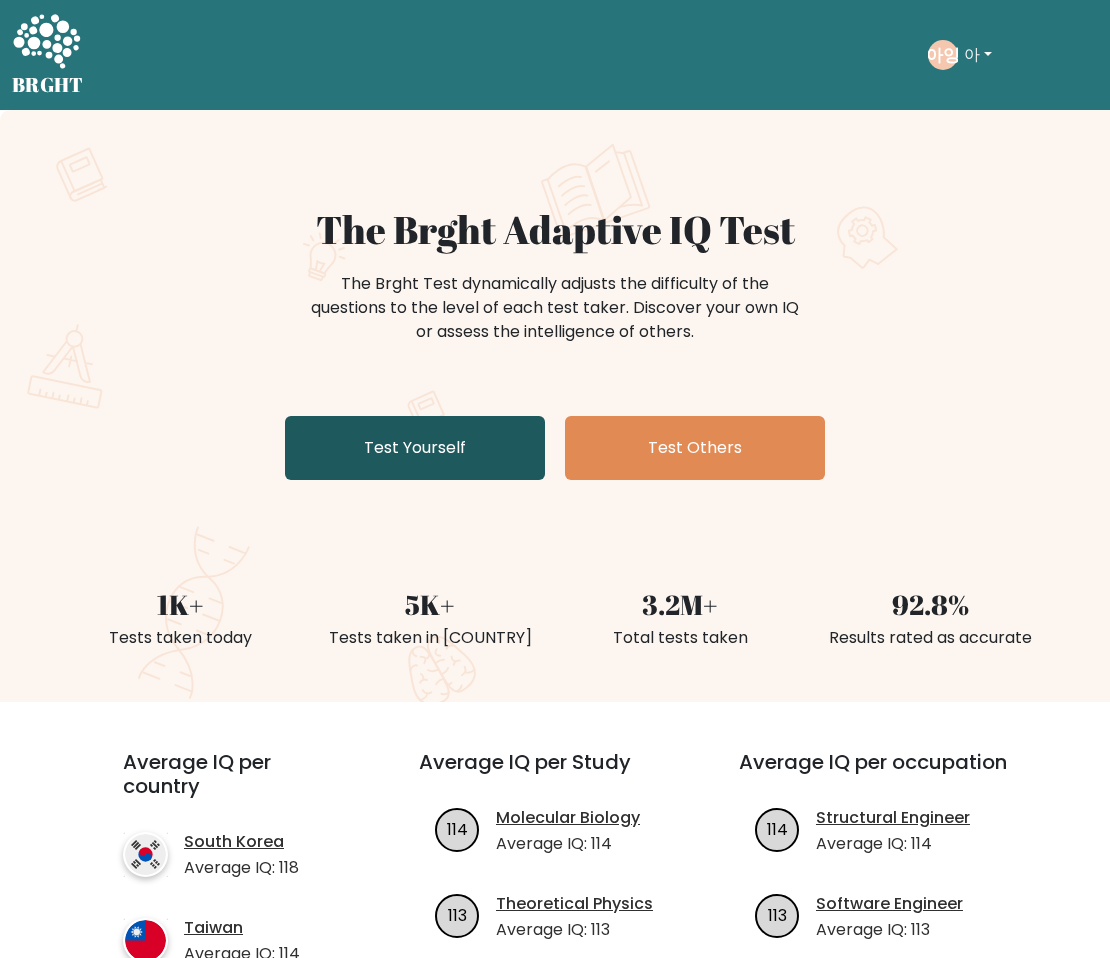 click on "Test Yourself" at bounding box center (415, 448) 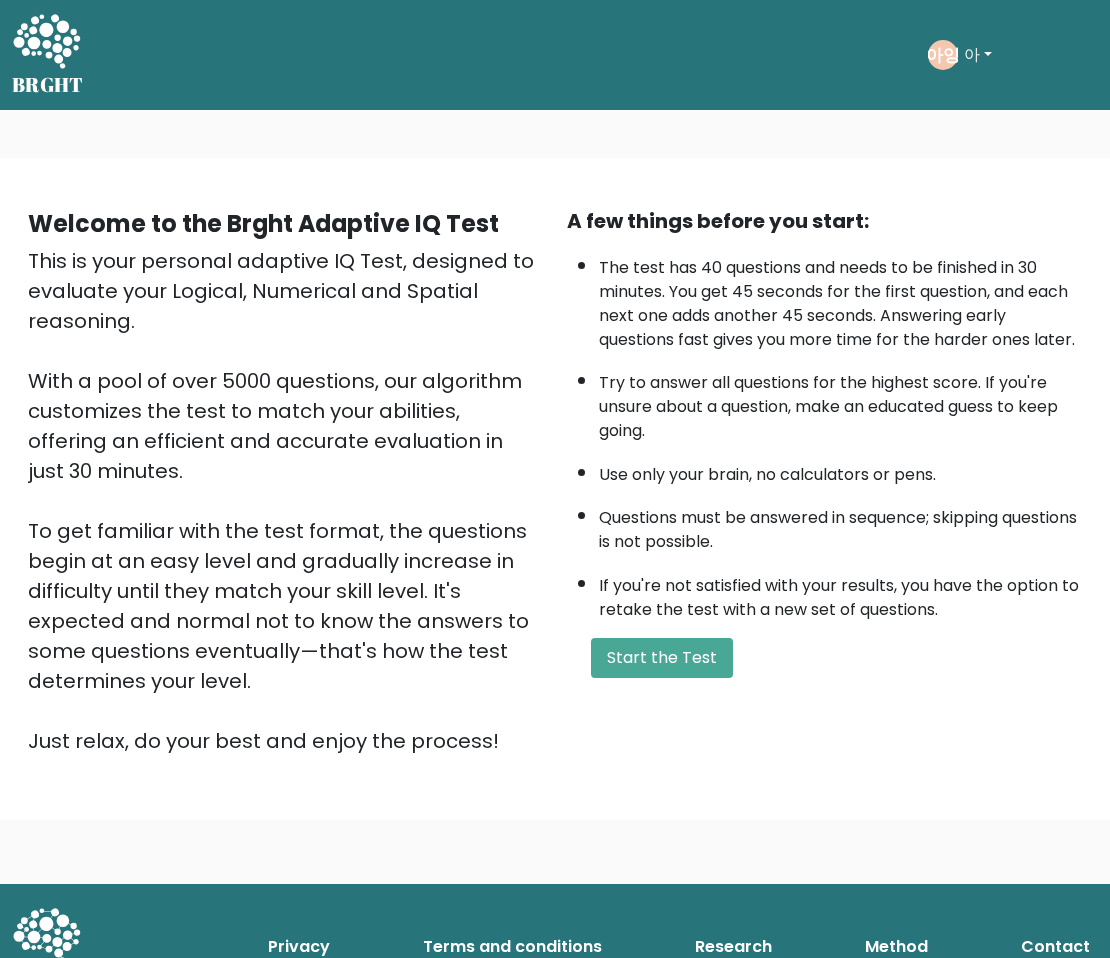 scroll, scrollTop: 0, scrollLeft: 0, axis: both 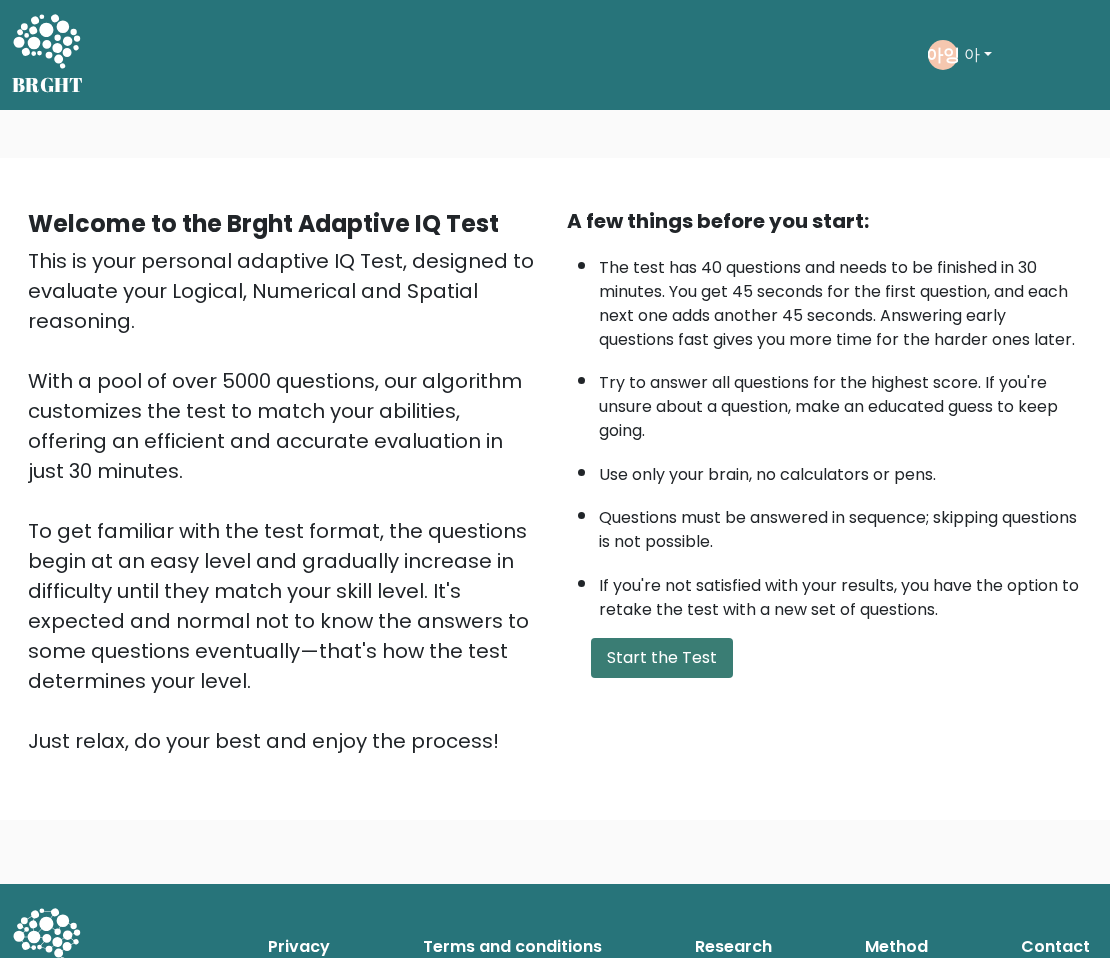 click on "Start the Test" at bounding box center (662, 658) 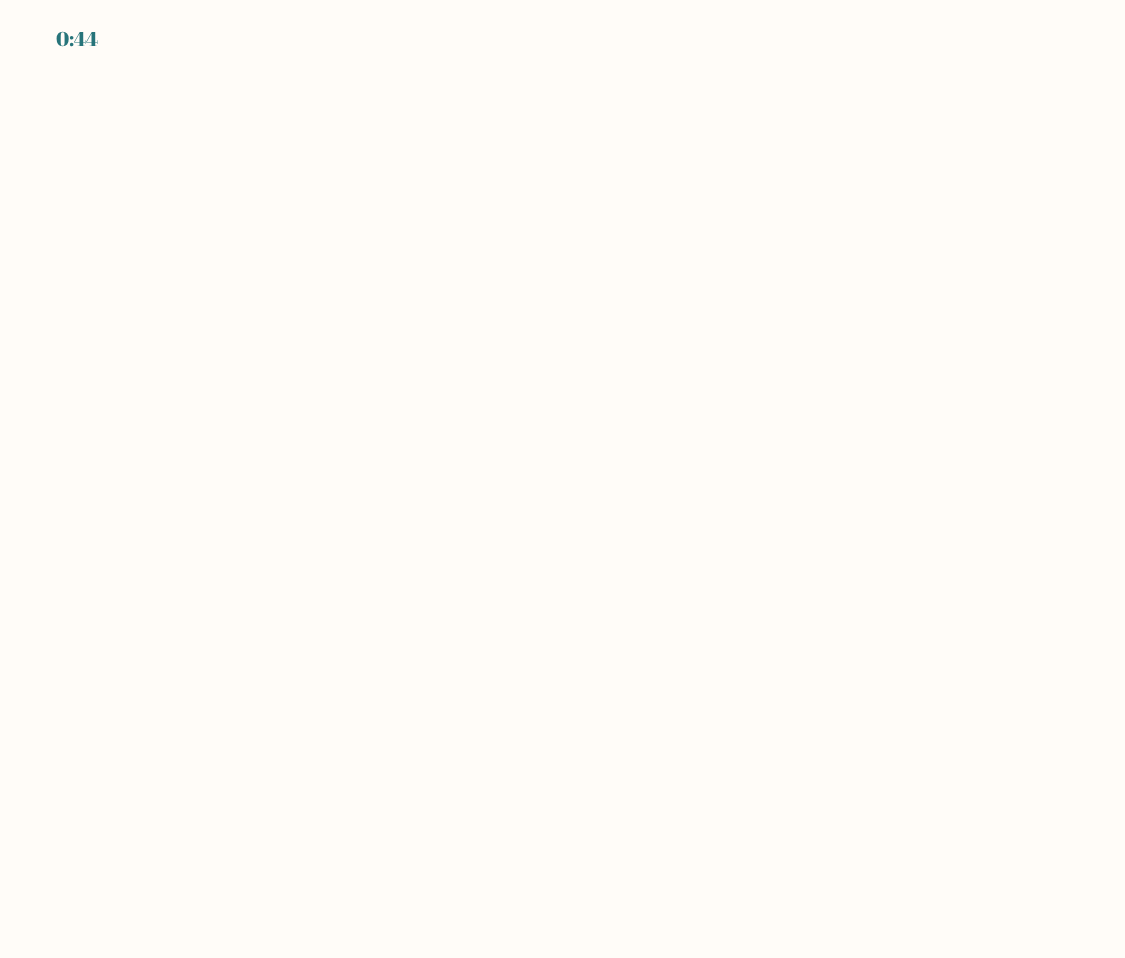 scroll, scrollTop: 0, scrollLeft: 0, axis: both 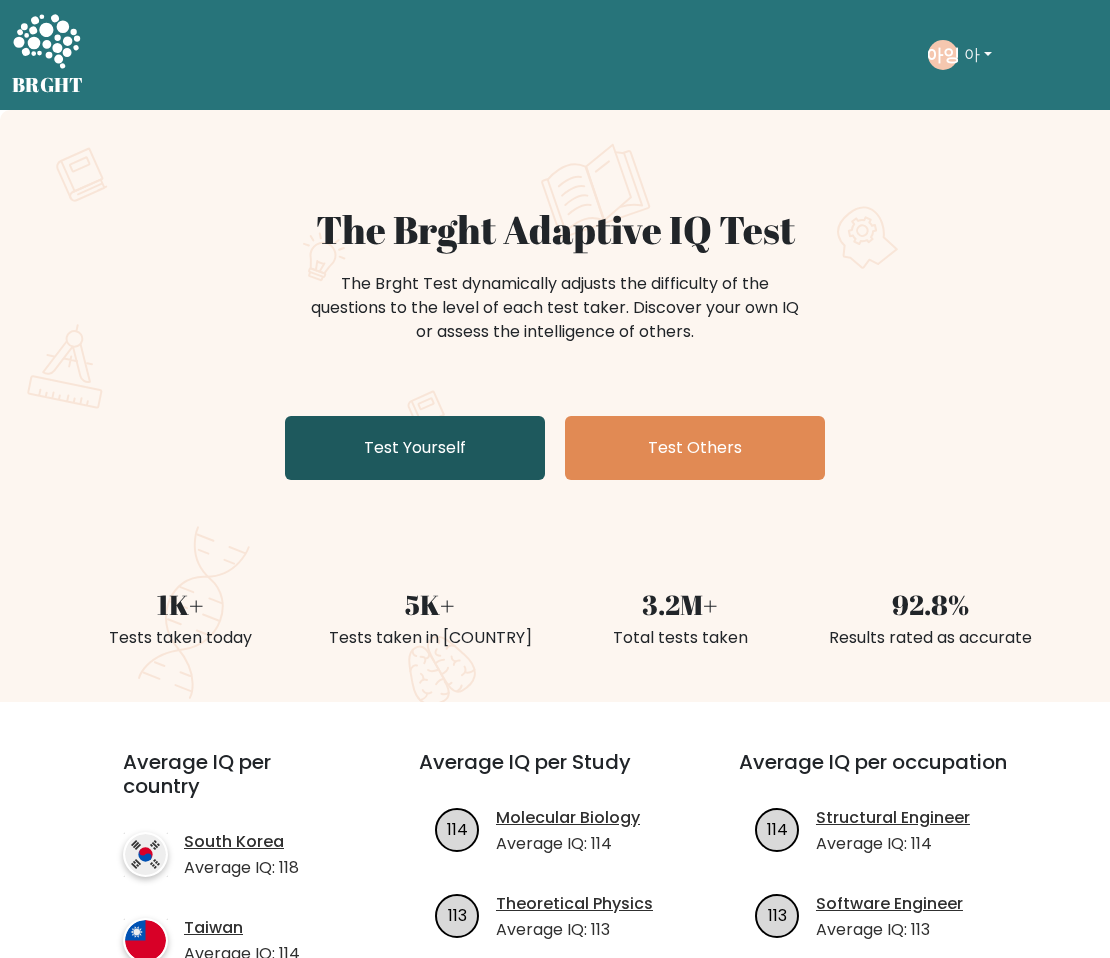 click on "Test Yourself" at bounding box center (415, 448) 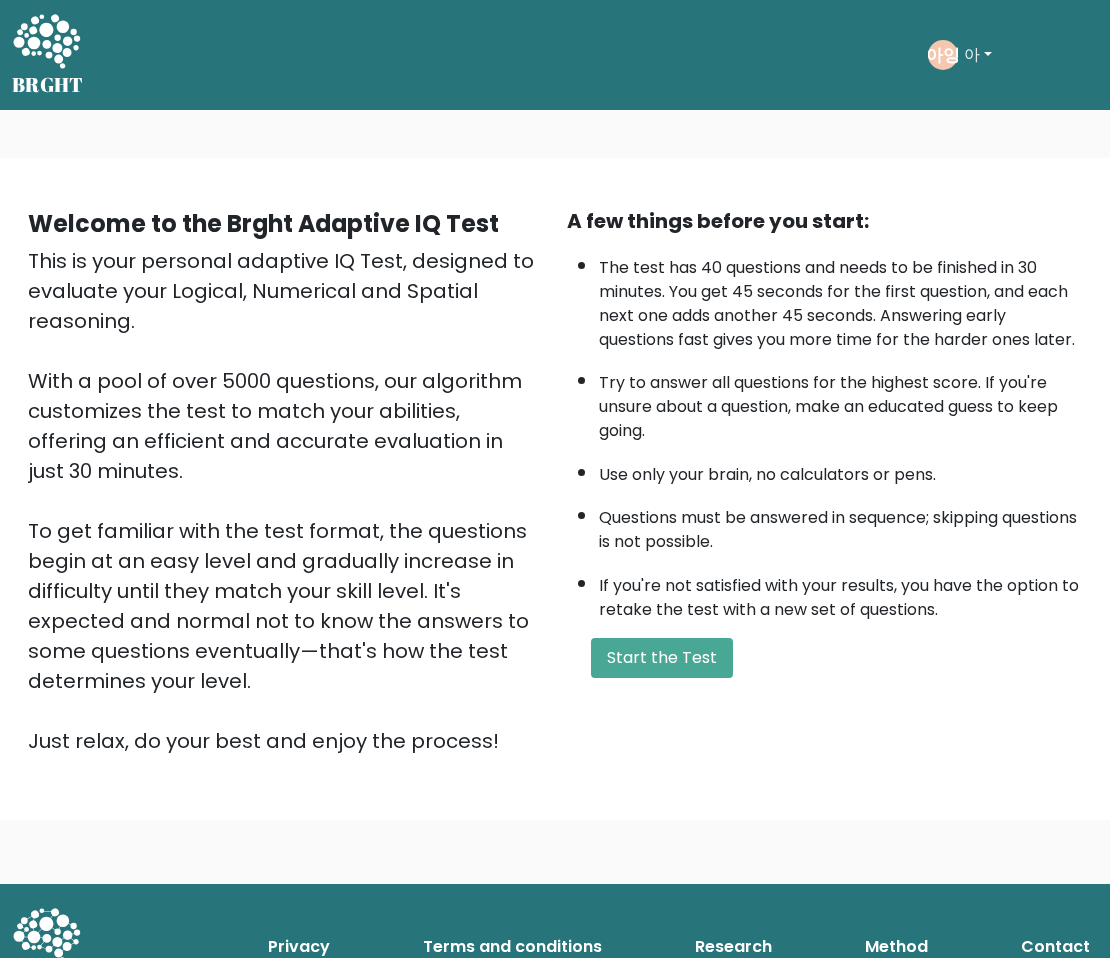 scroll, scrollTop: 0, scrollLeft: 0, axis: both 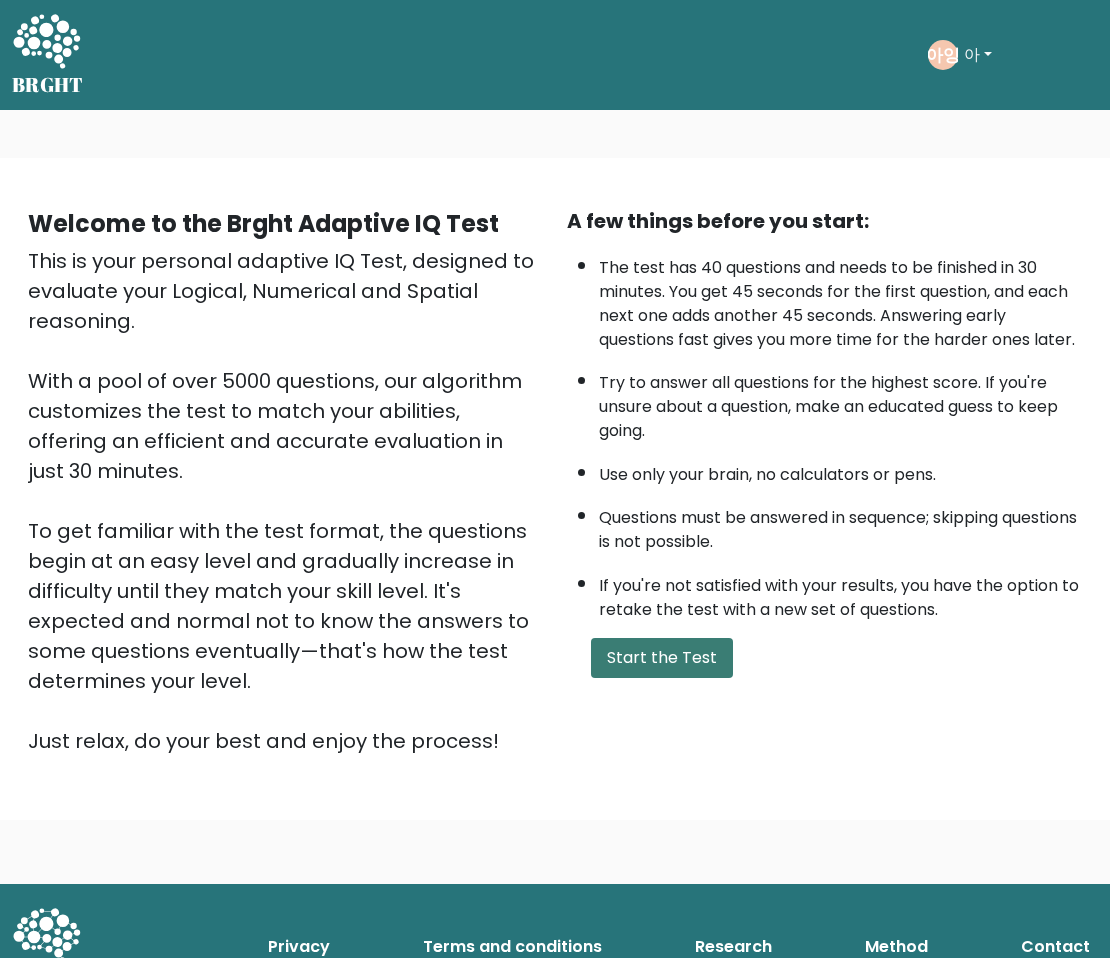 click on "Start the Test" at bounding box center (662, 658) 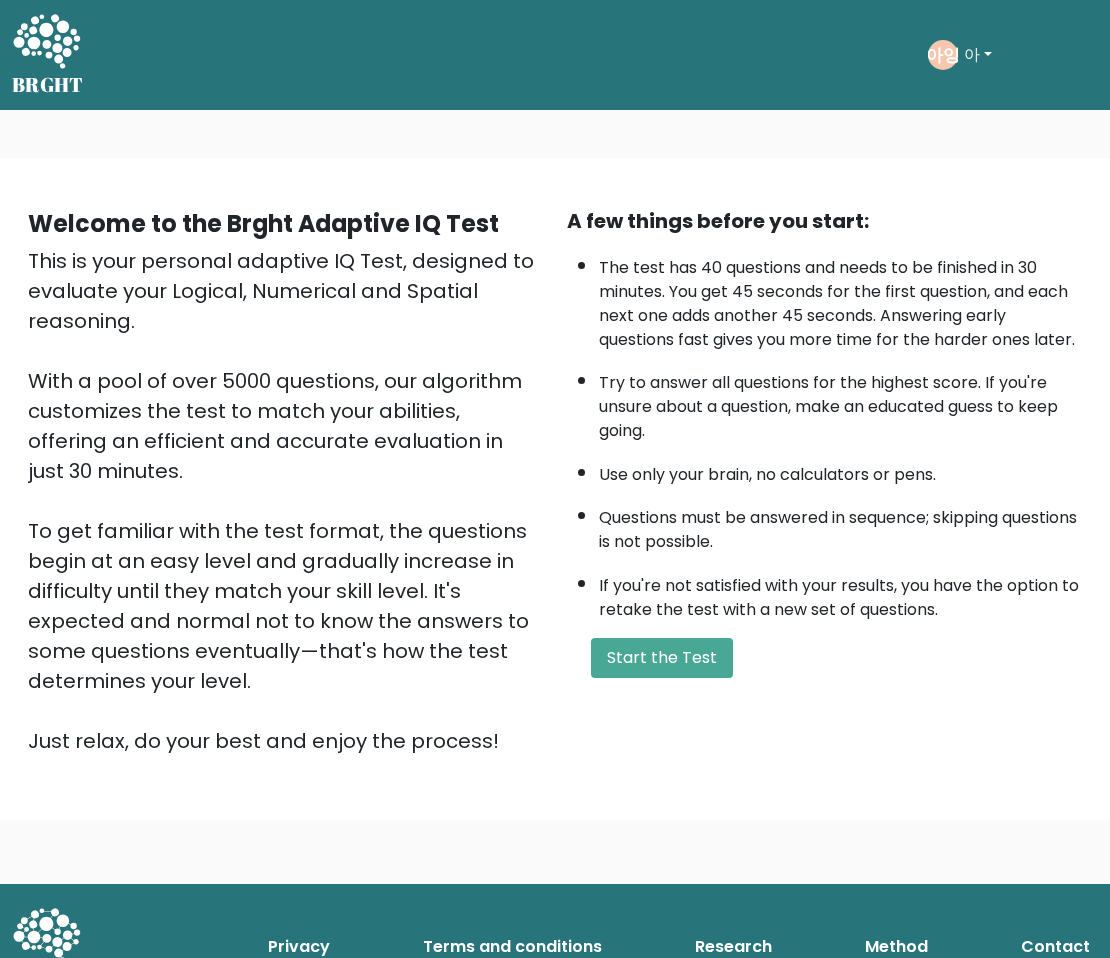 click on "아잉
아
Dashboard
Profile
Settings
Logout" at bounding box center [1013, 55] 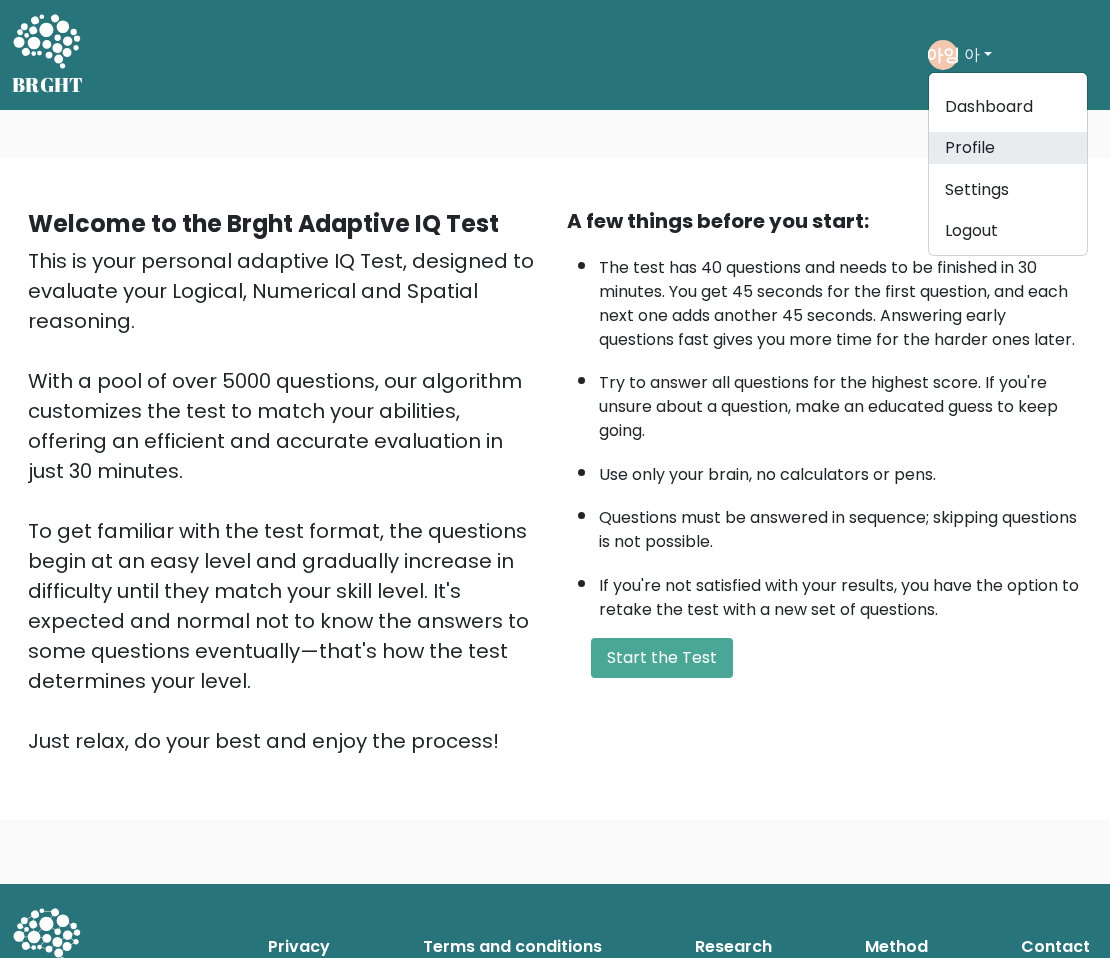 click on "Profile" at bounding box center (1008, 148) 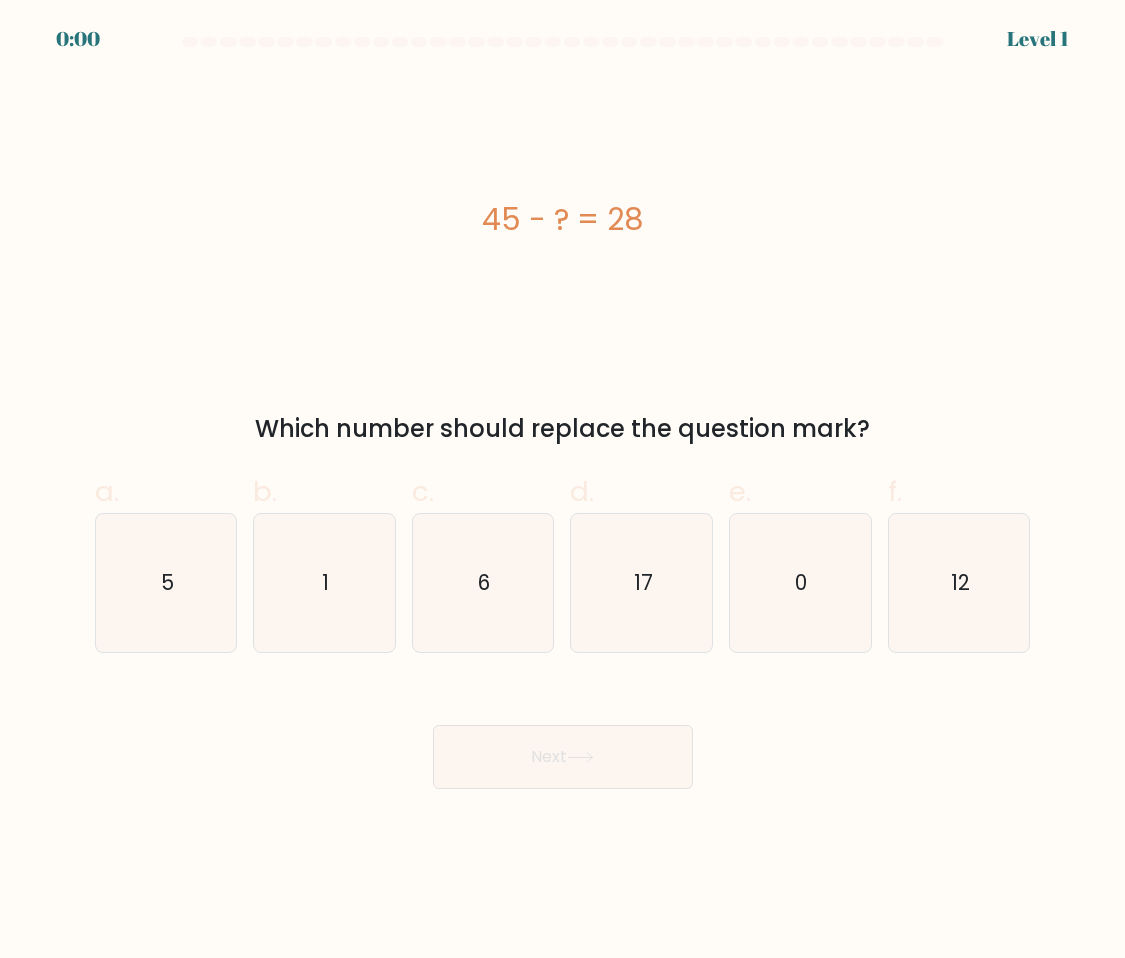 scroll, scrollTop: 0, scrollLeft: 0, axis: both 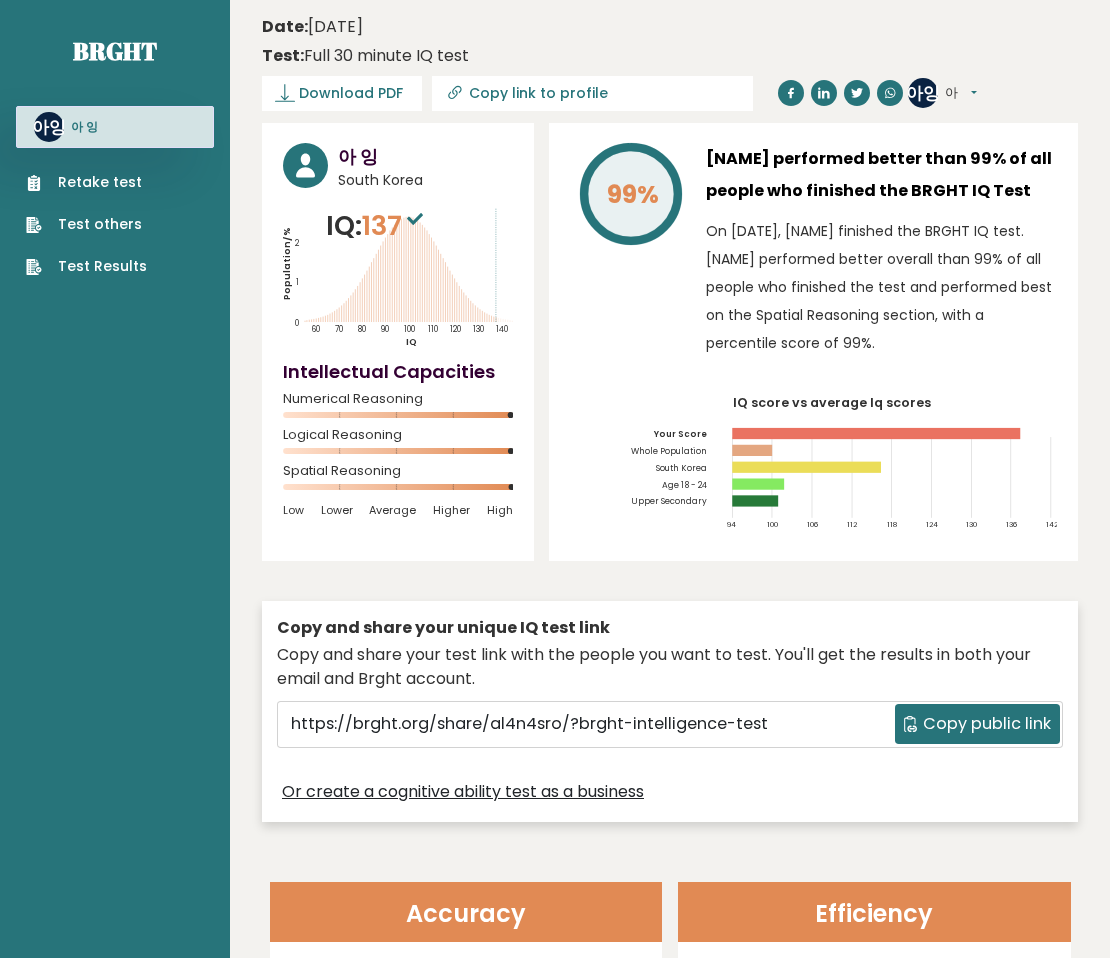 click on "Copy link to profile" at bounding box center [605, 93] 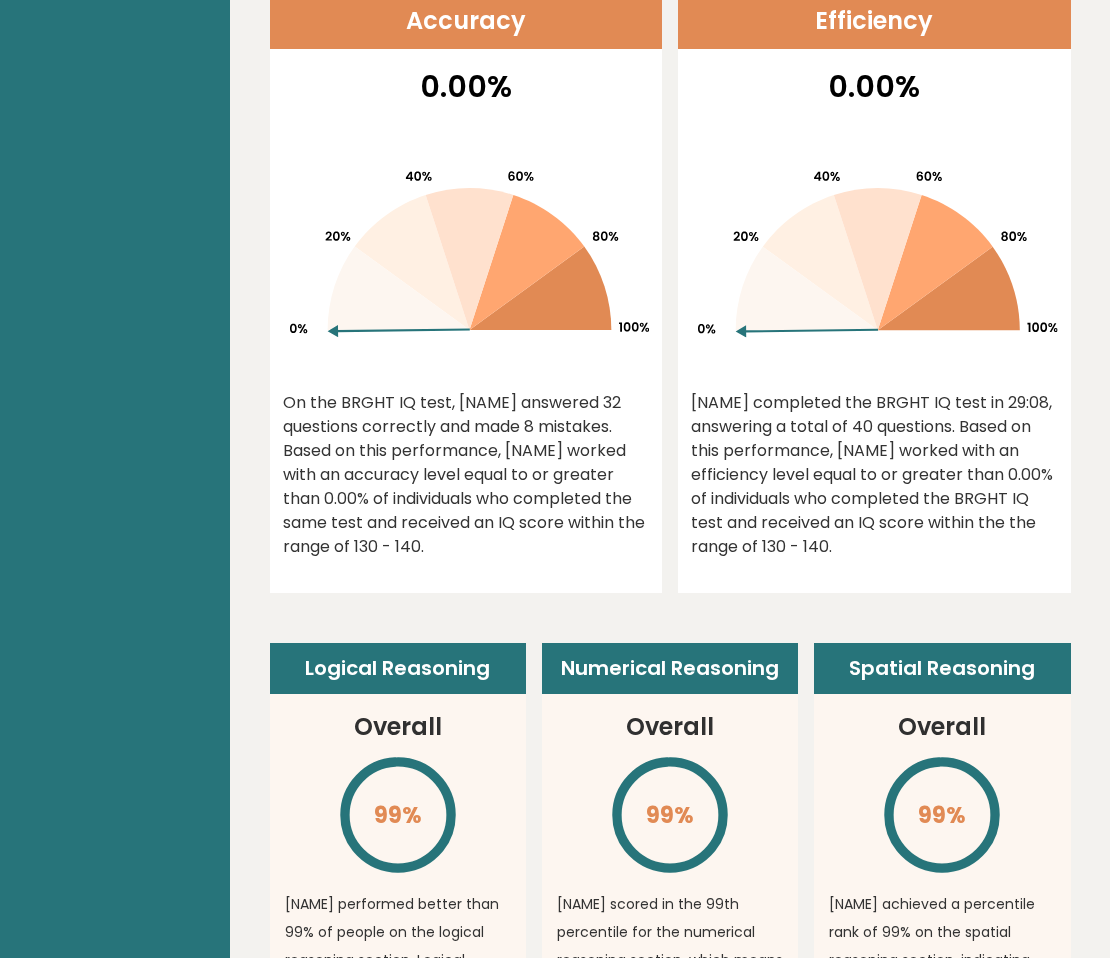 scroll, scrollTop: 0, scrollLeft: 0, axis: both 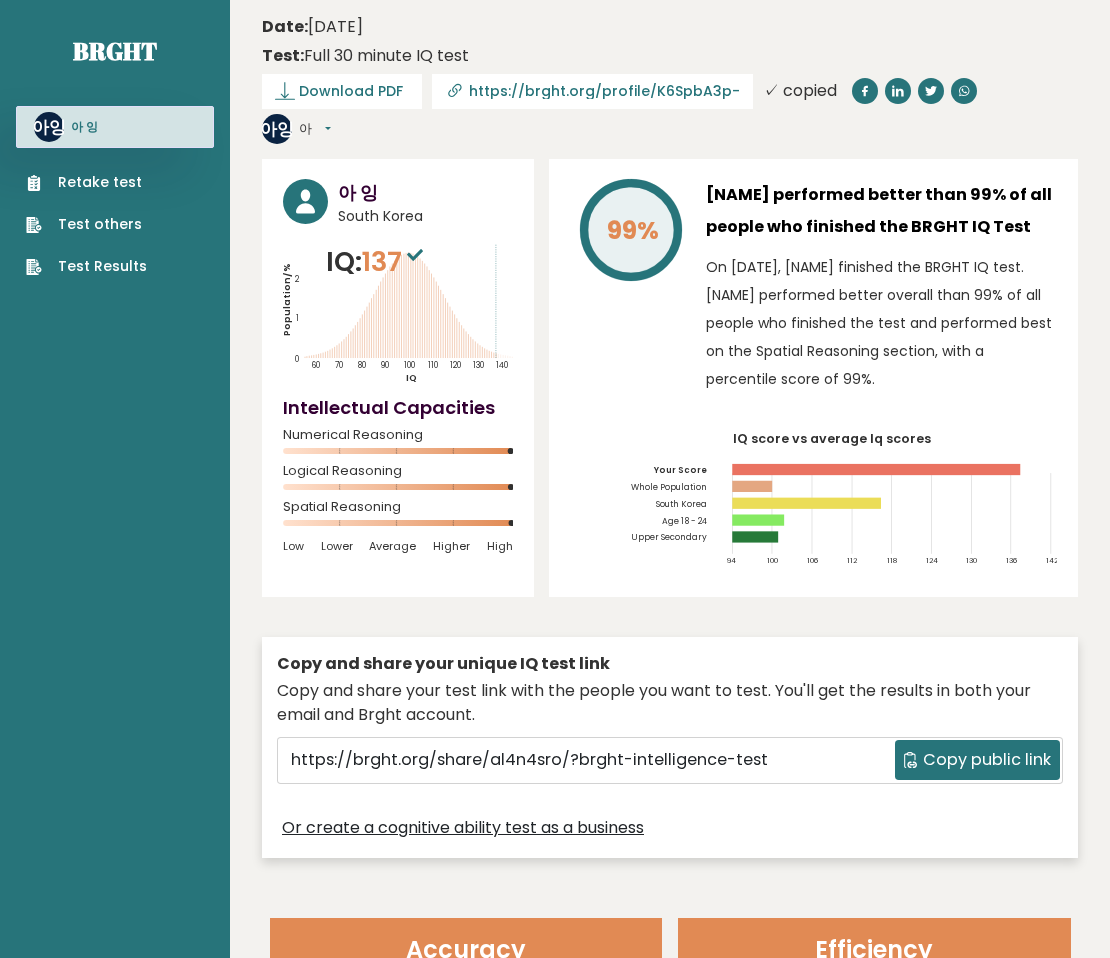 click on "Date:  [DATE]
Test:   Full 30 minute IQ test
Download PDF
Downloading...
Downloading
✓ Your PDF is downloaded...
https://brght.org/profile/[ID]/?utm_source=share&utm_medium=copy&utm_campaign=profile
✓ copied
[NAME]
[NAME]
Dashboard
Profile
Settings
Logout" at bounding box center (670, 79) 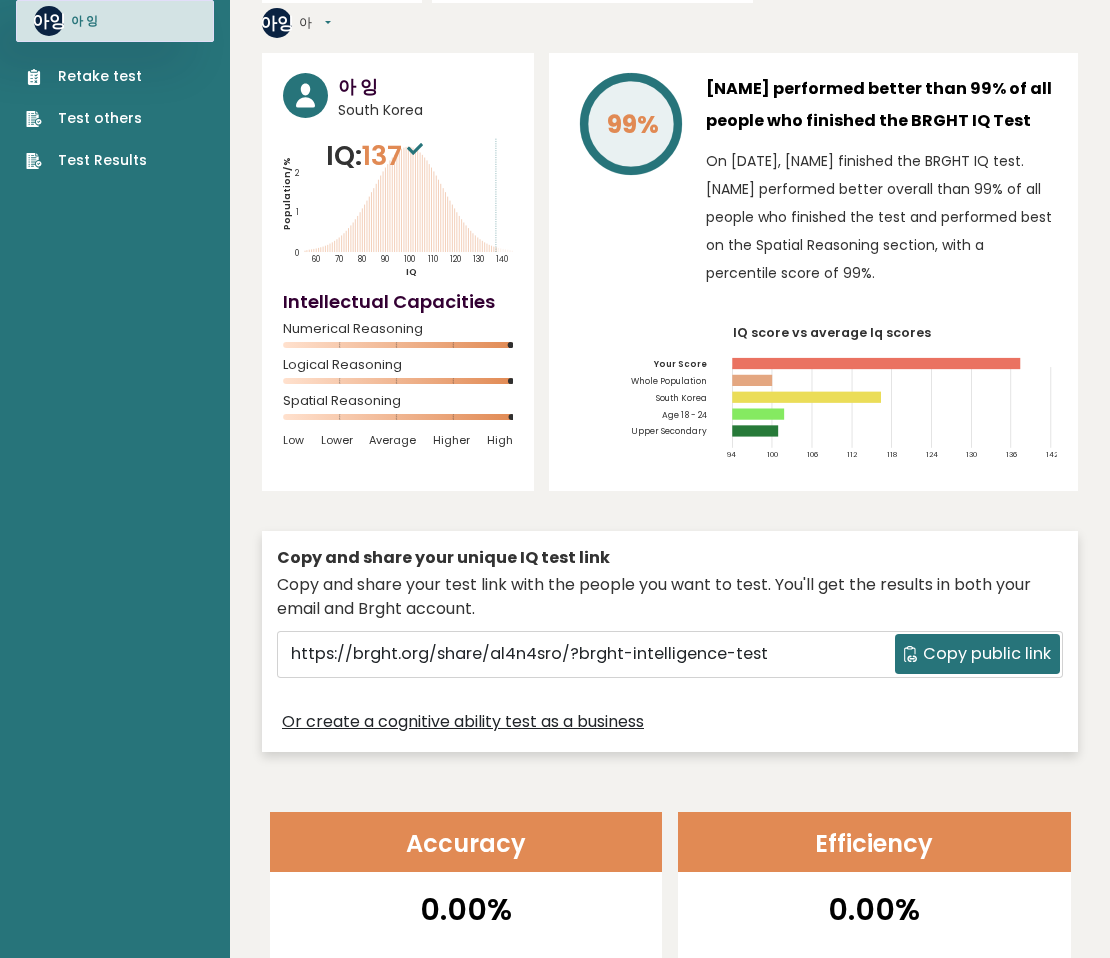 scroll, scrollTop: 0, scrollLeft: 0, axis: both 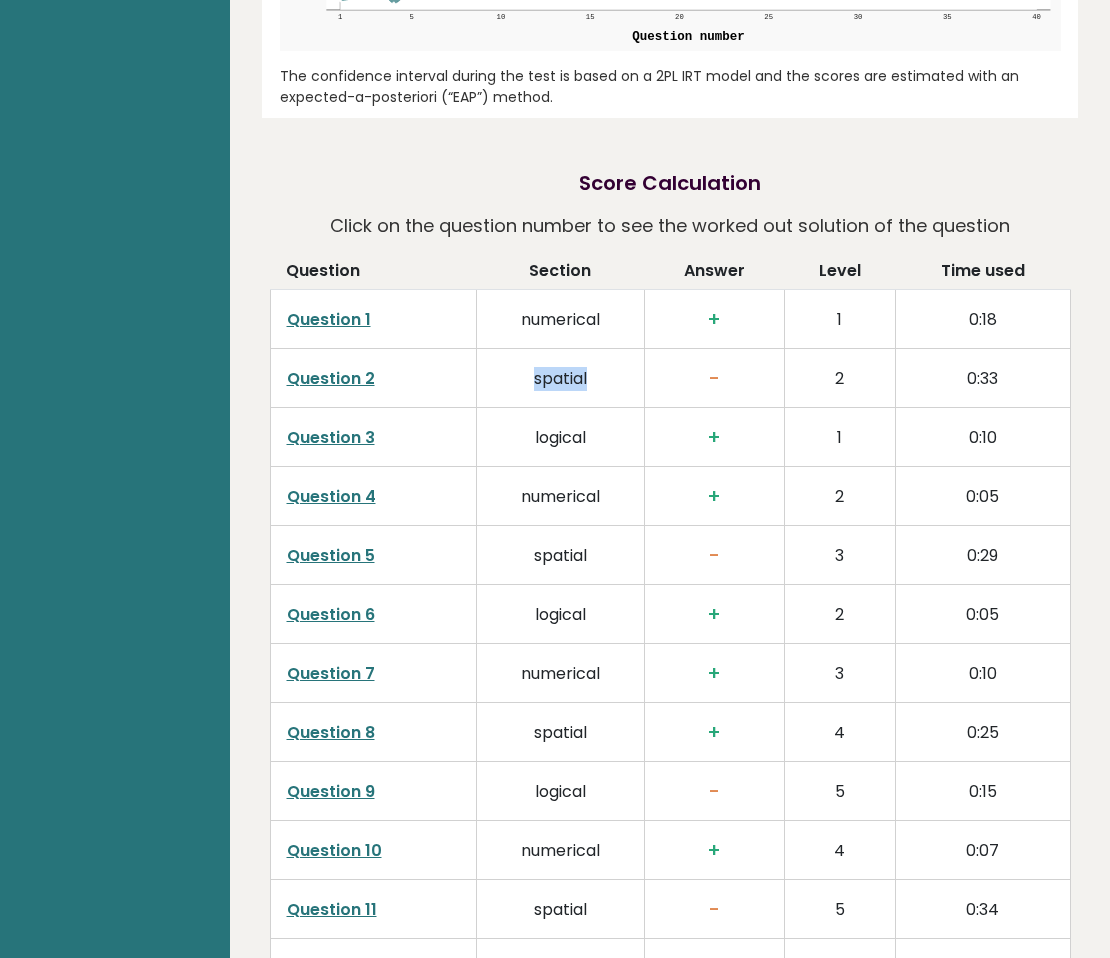 drag, startPoint x: 596, startPoint y: 388, endPoint x: 507, endPoint y: 383, distance: 89.140335 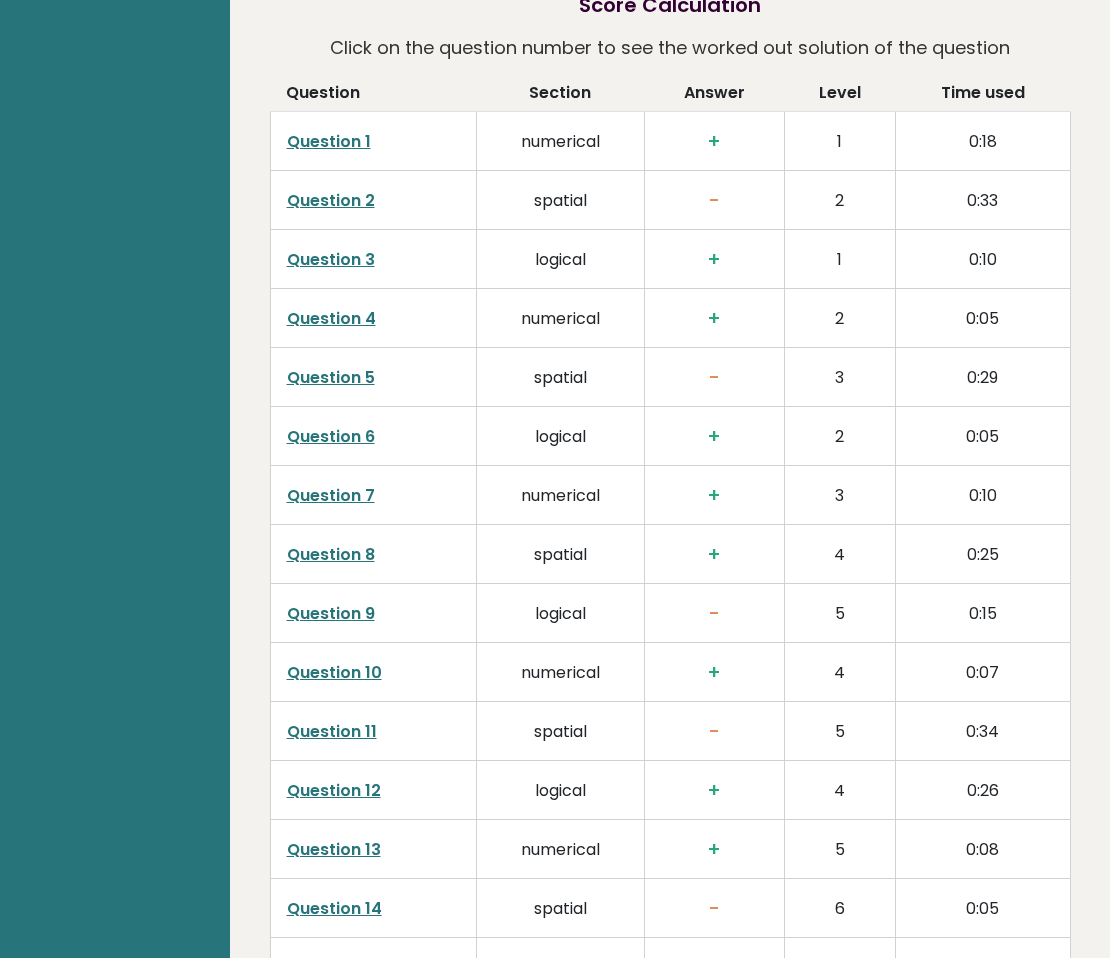 scroll, scrollTop: 2768, scrollLeft: 0, axis: vertical 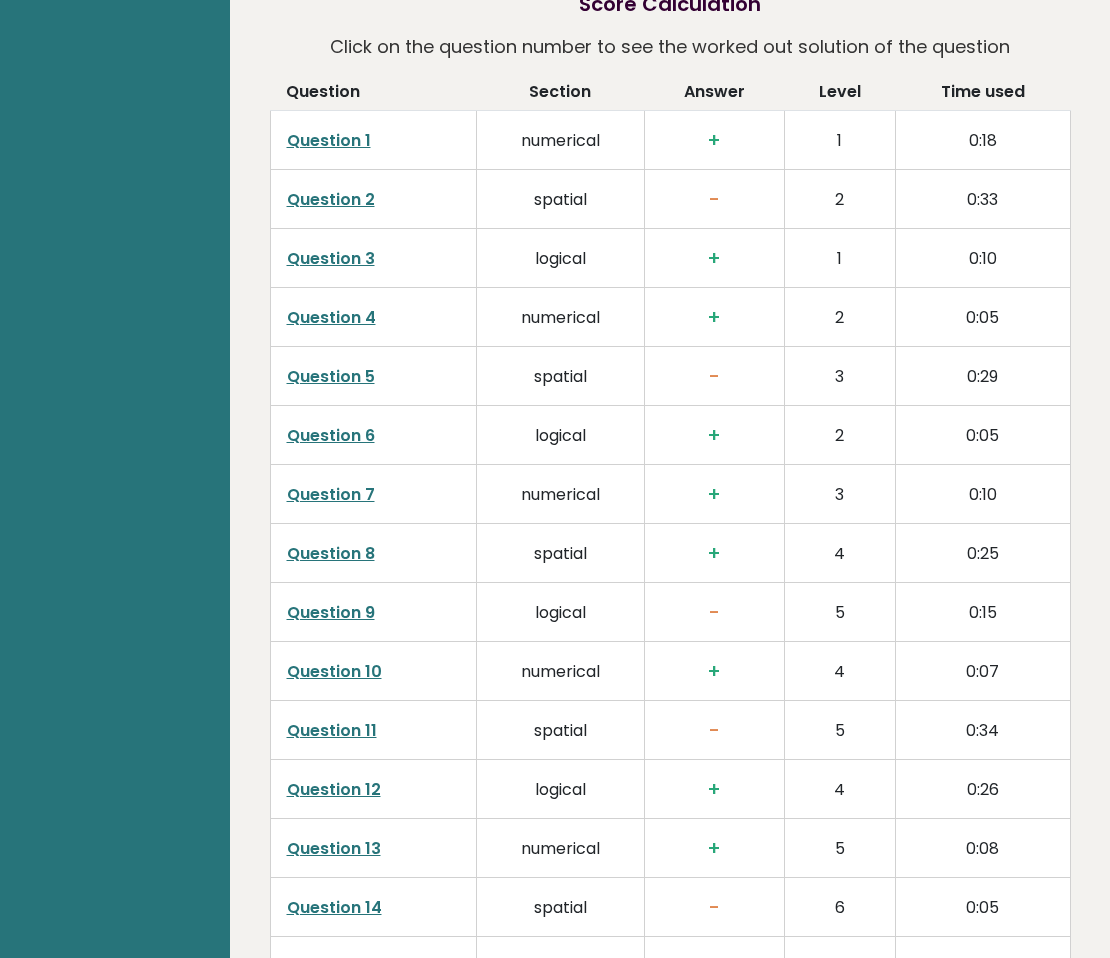 drag, startPoint x: 606, startPoint y: 214, endPoint x: 560, endPoint y: 206, distance: 46.69047 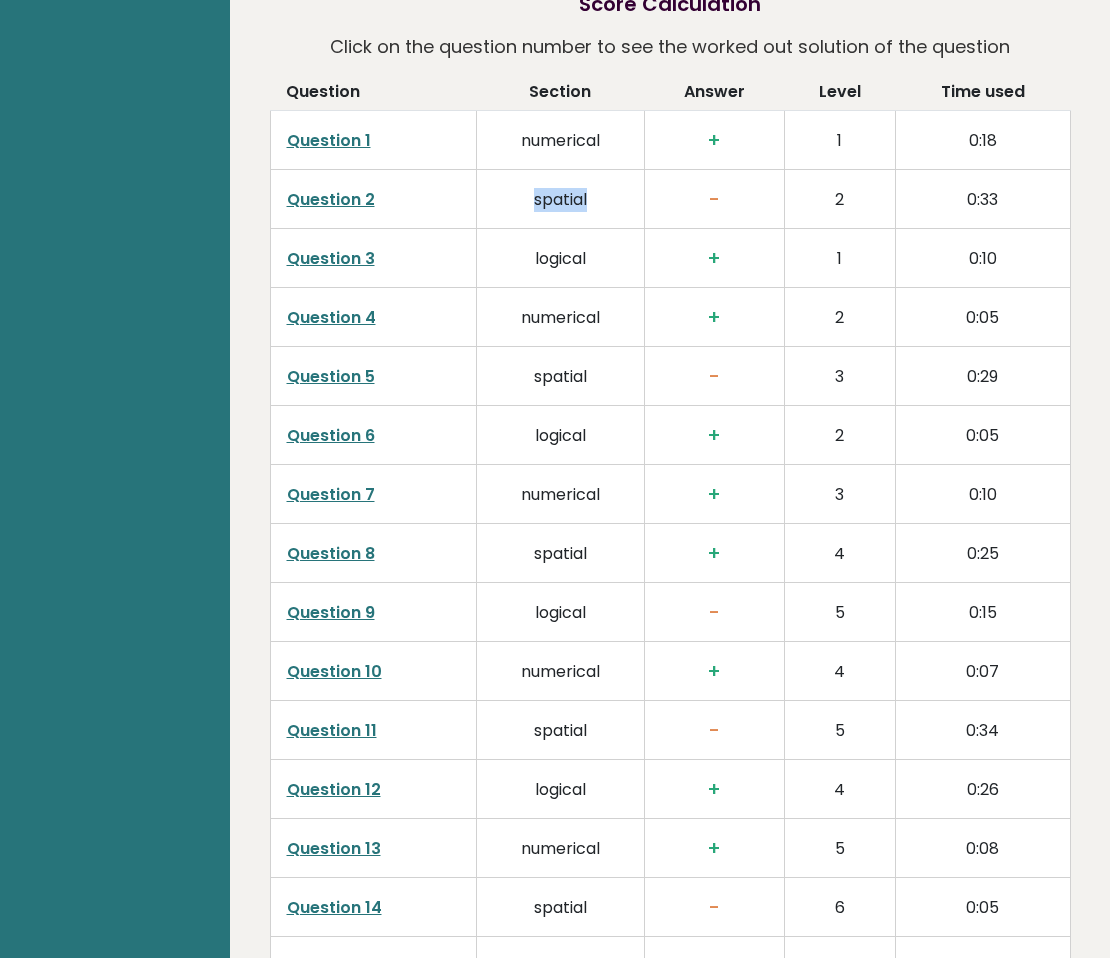 drag, startPoint x: 505, startPoint y: 203, endPoint x: 601, endPoint y: 209, distance: 96.18732 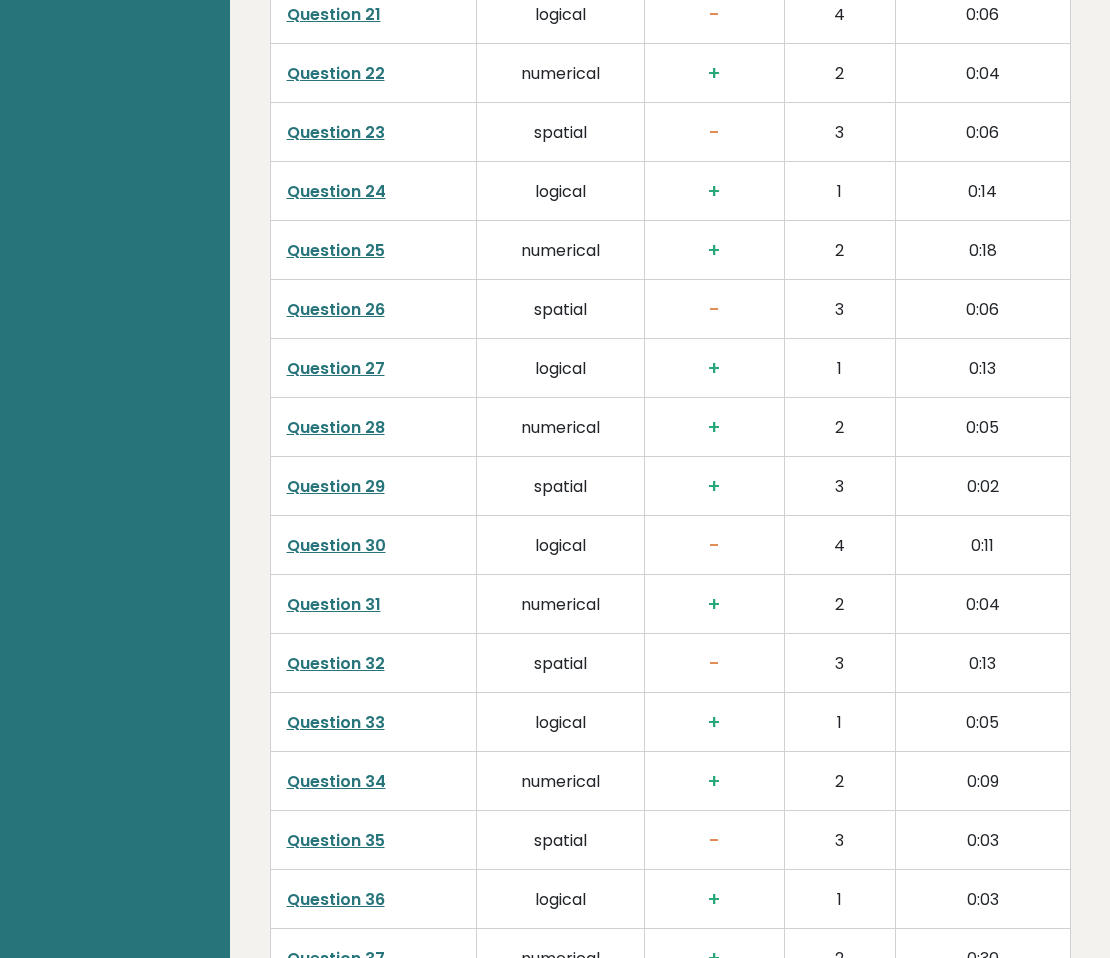 scroll, scrollTop: 4093, scrollLeft: 0, axis: vertical 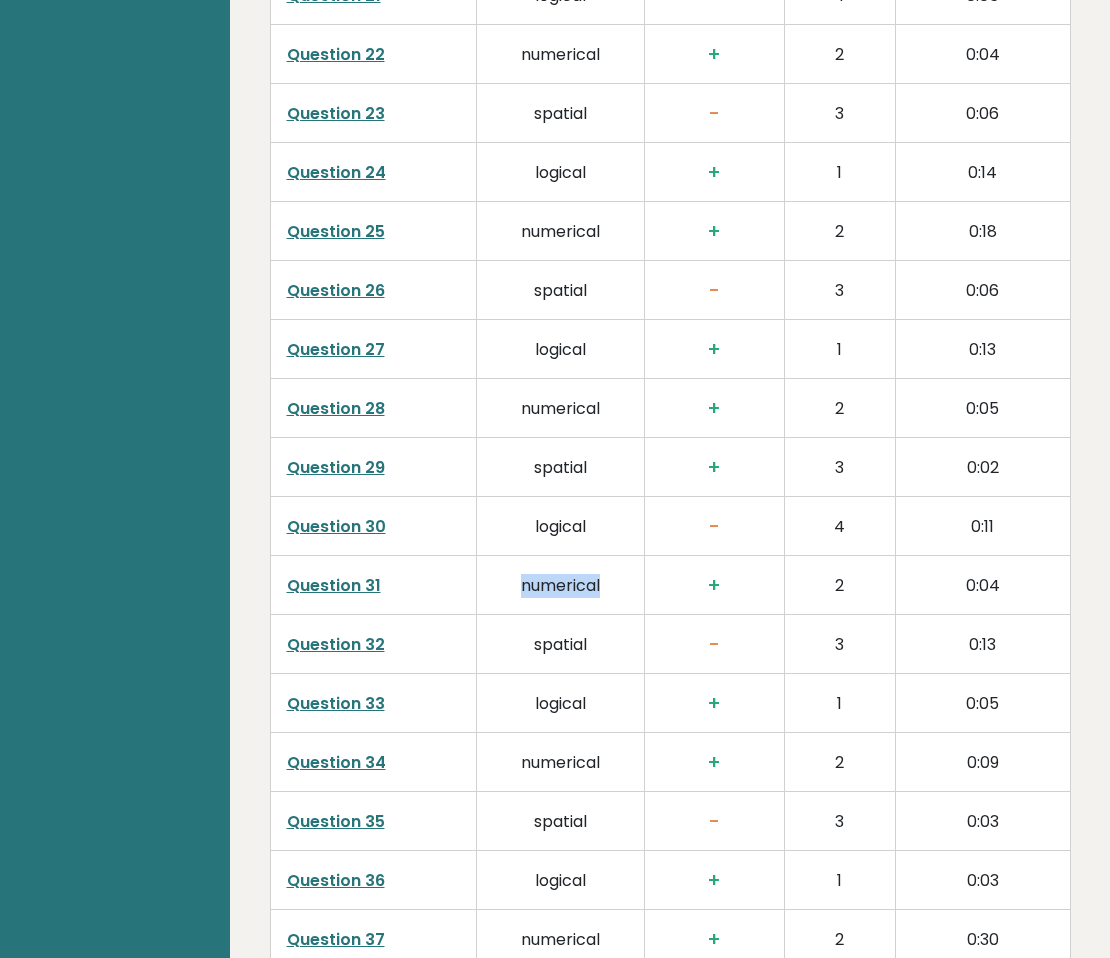 drag, startPoint x: 622, startPoint y: 590, endPoint x: 550, endPoint y: 594, distance: 72.11102 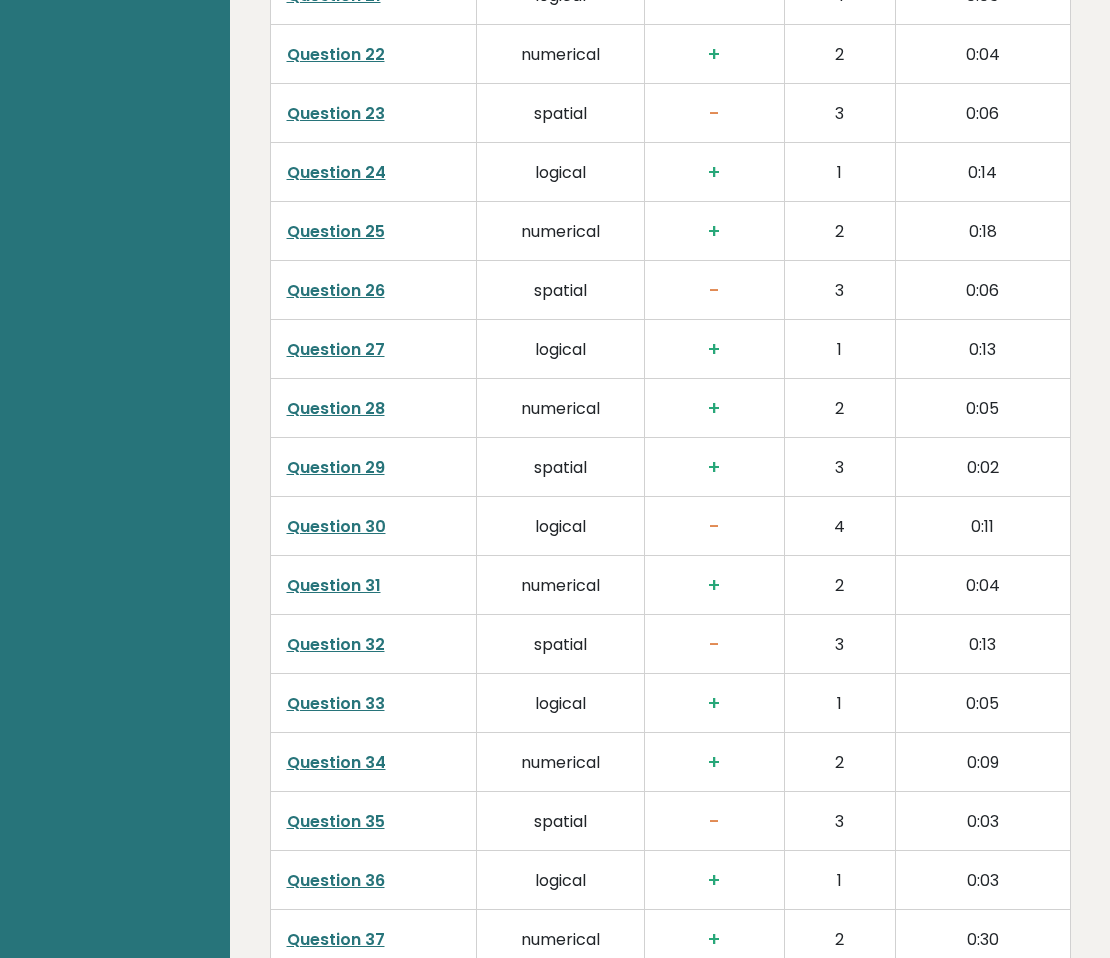 click on "numerical" at bounding box center [560, 584] 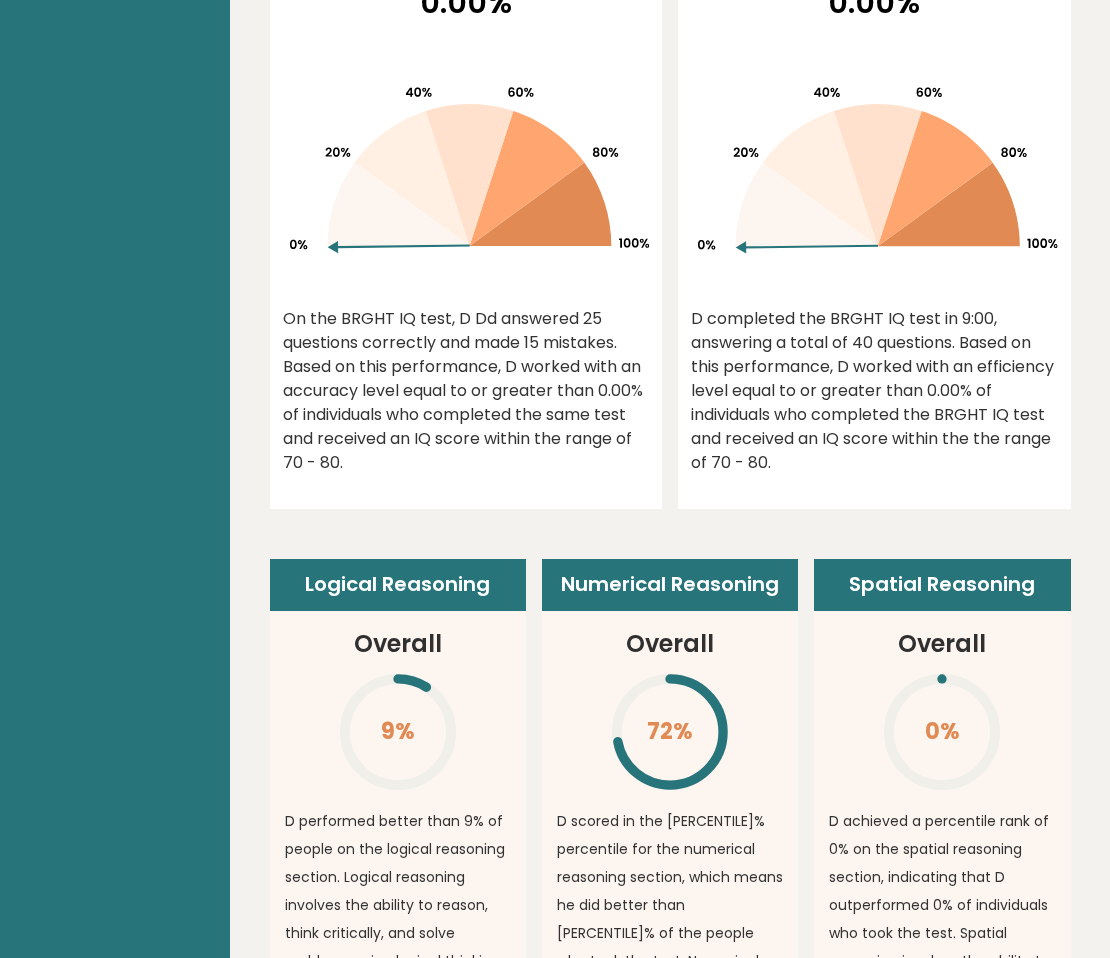 scroll, scrollTop: 0, scrollLeft: 0, axis: both 